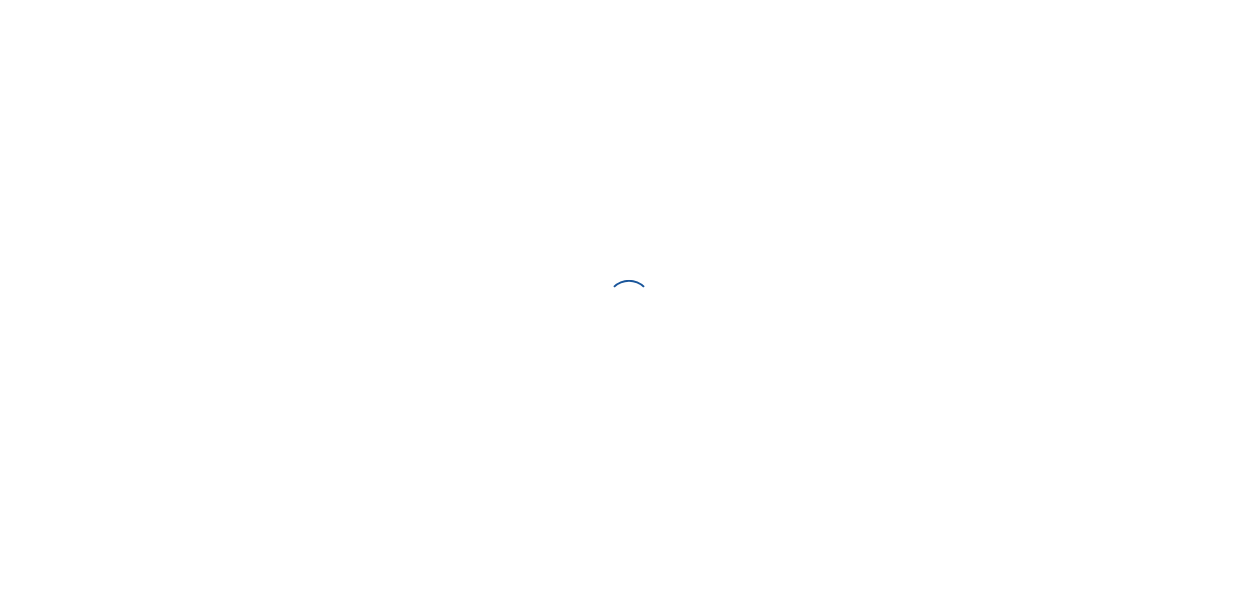 scroll, scrollTop: 0, scrollLeft: 0, axis: both 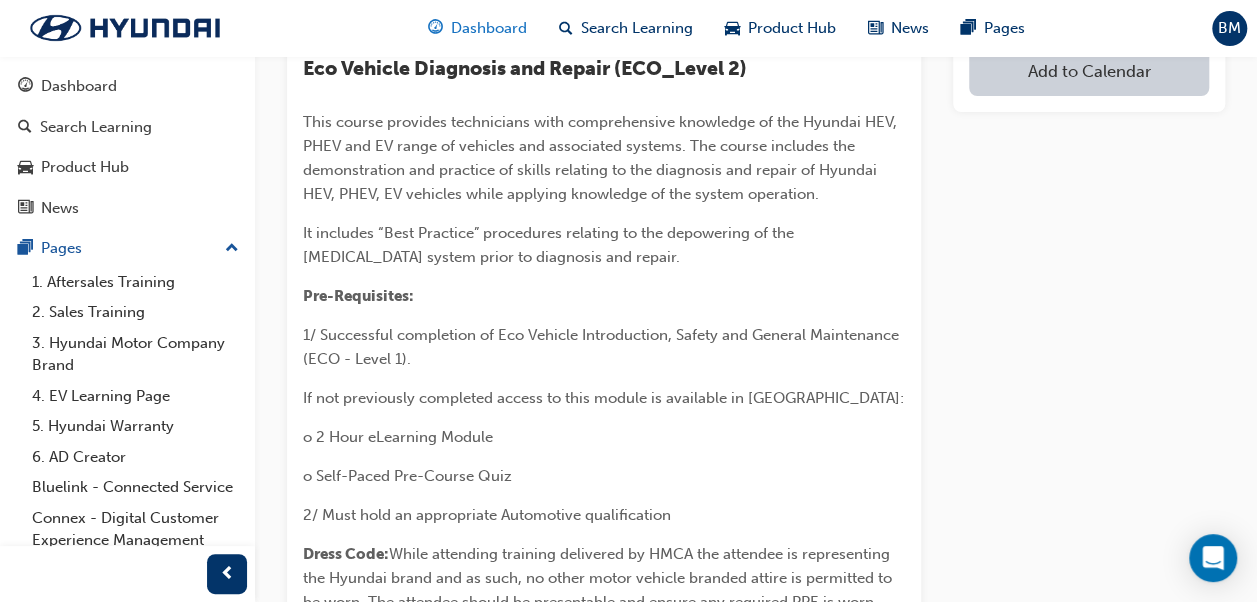 click on "Dashboard" at bounding box center [489, 28] 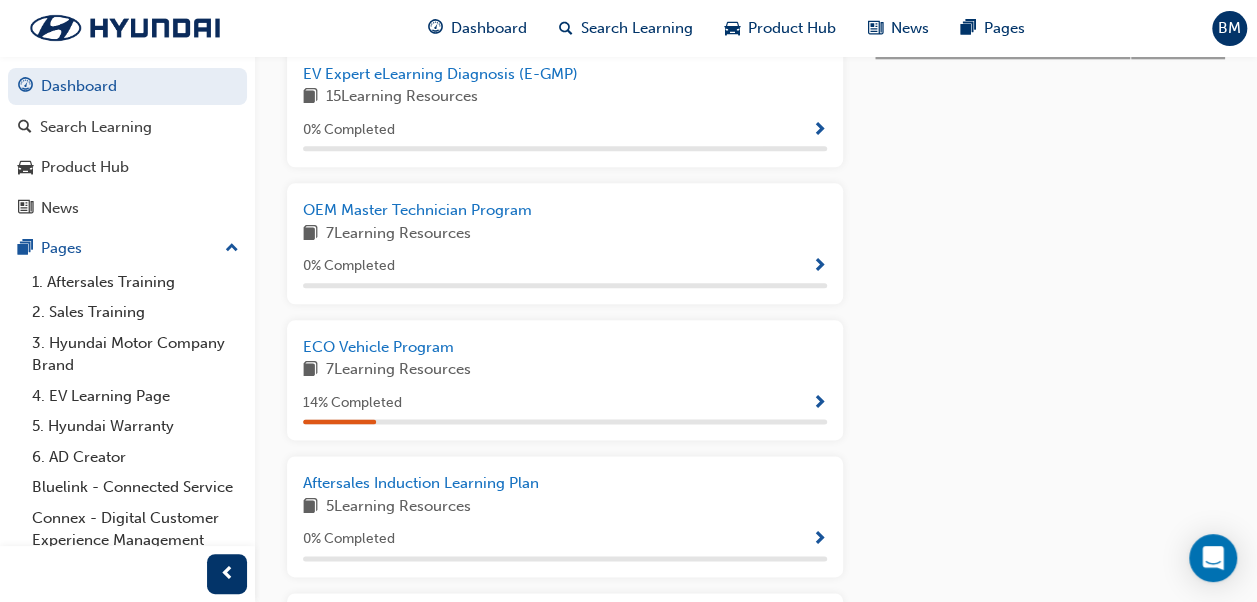 scroll, scrollTop: 990, scrollLeft: 0, axis: vertical 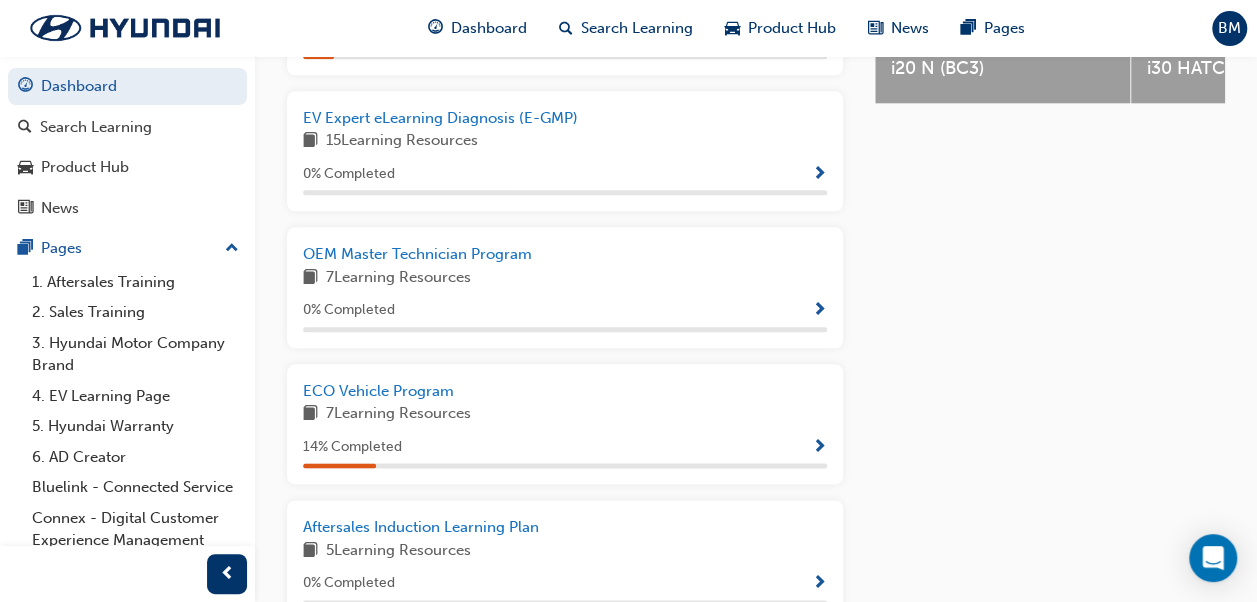 click at bounding box center (819, 448) 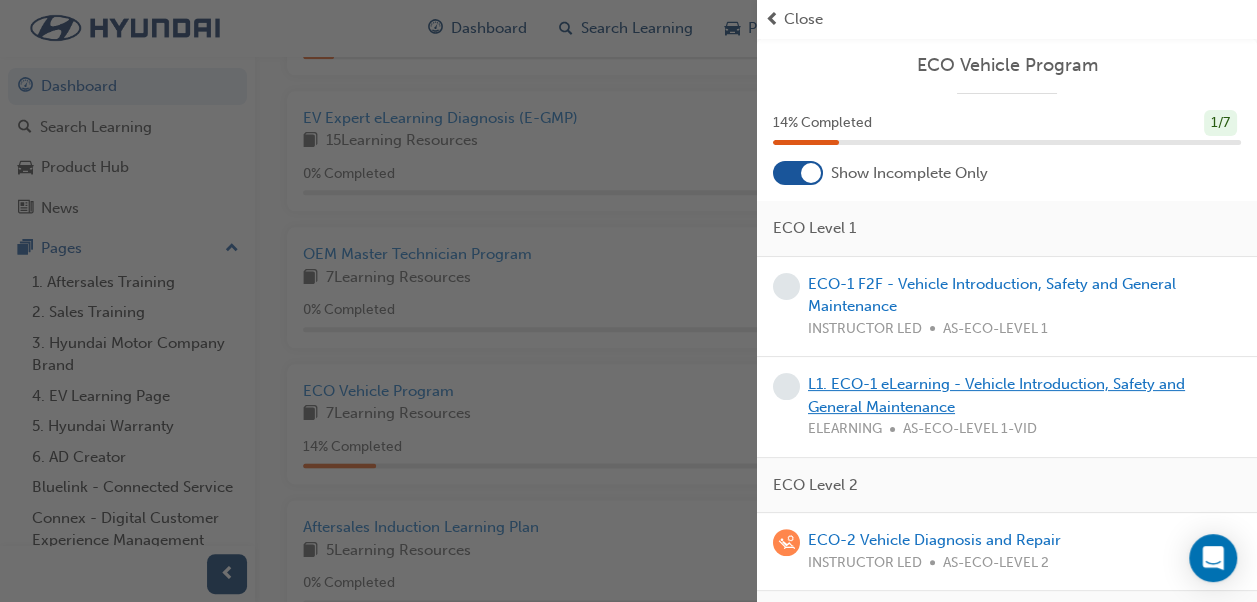 click on "L1. ECO-1 eLearning - Vehicle Introduction, Safety and General Maintenance" at bounding box center (996, 395) 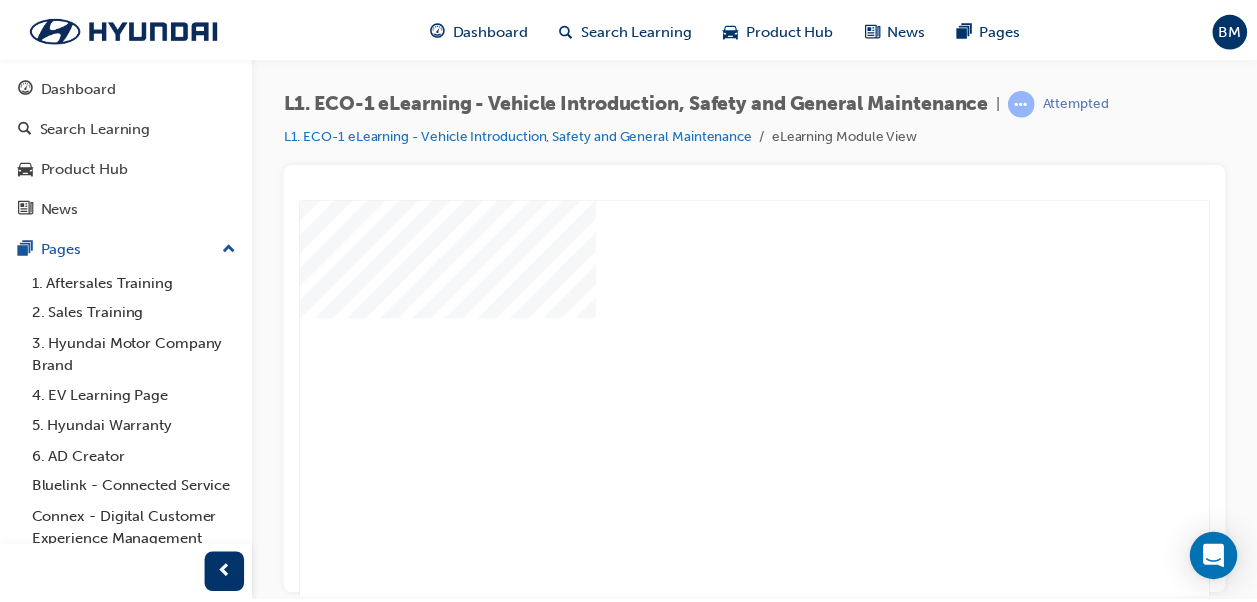 scroll, scrollTop: 0, scrollLeft: 0, axis: both 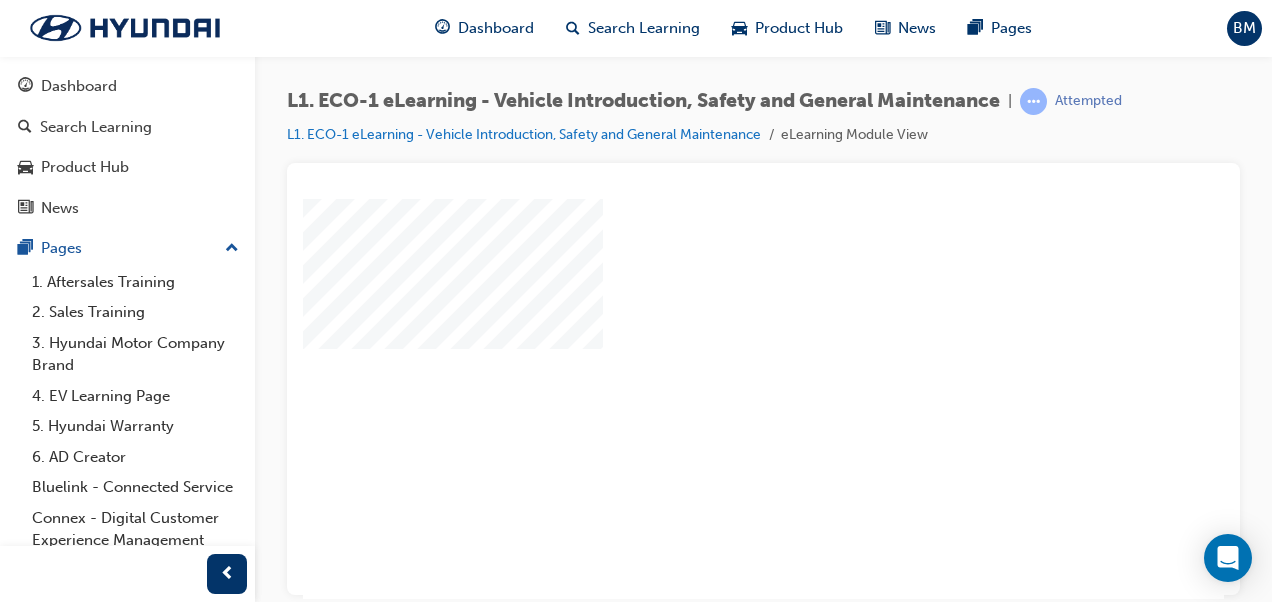 click at bounding box center (706, 340) 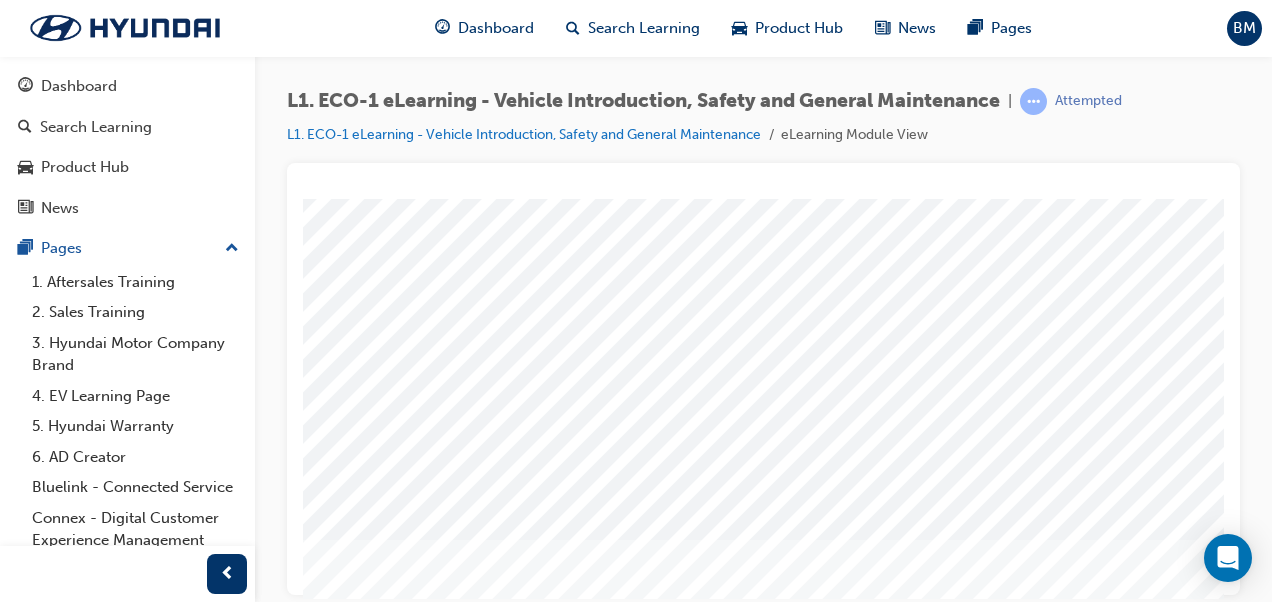scroll, scrollTop: 336, scrollLeft: 0, axis: vertical 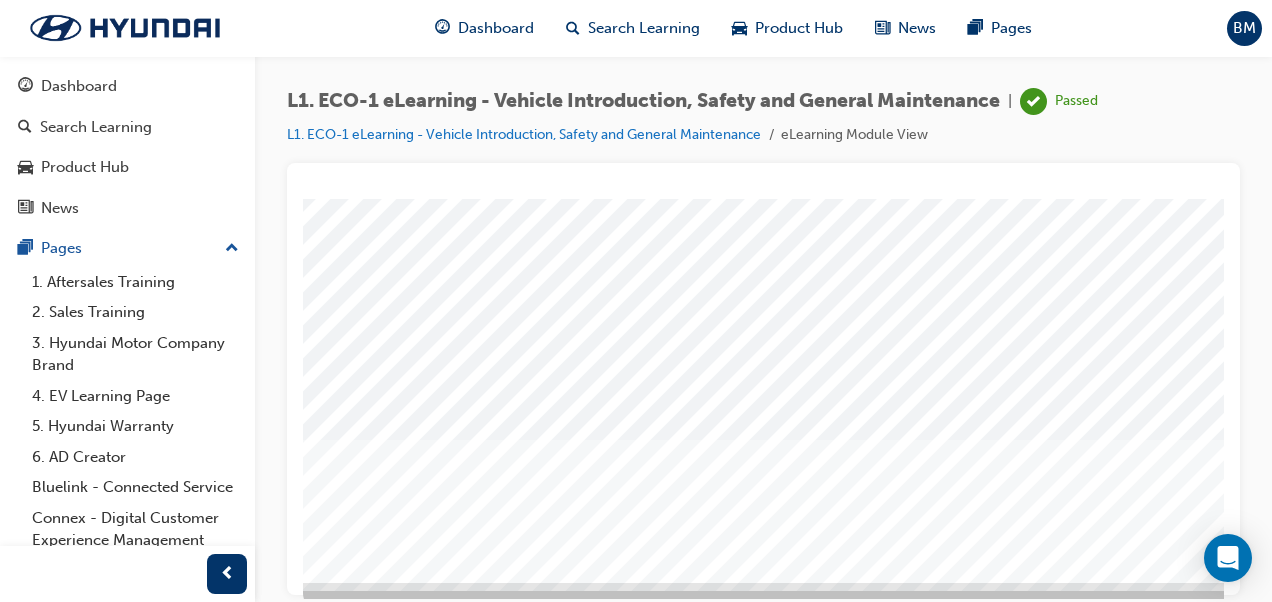 click at bounding box center (373, 2236) 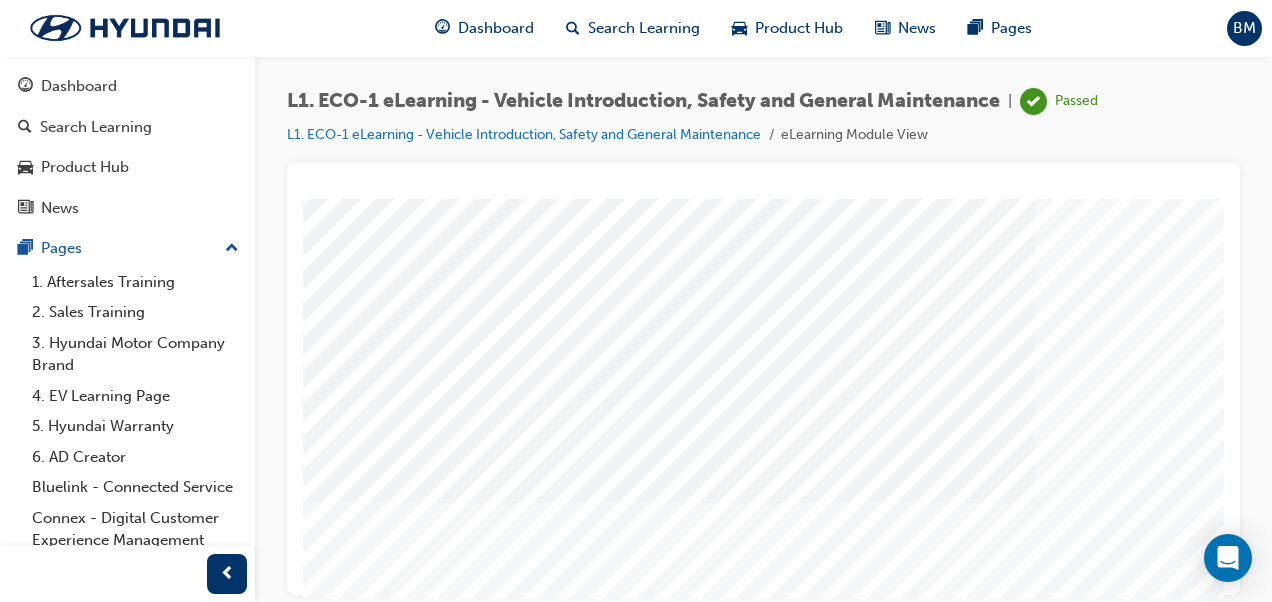 scroll, scrollTop: 300, scrollLeft: 0, axis: vertical 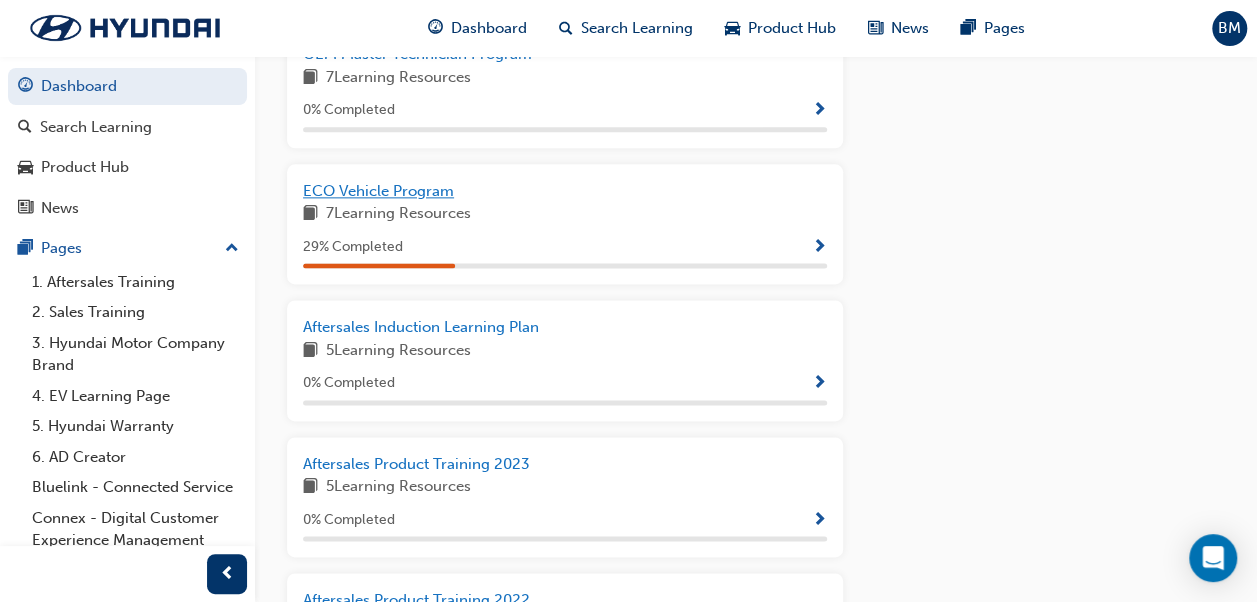 click on "ECO Vehicle Program" at bounding box center (378, 191) 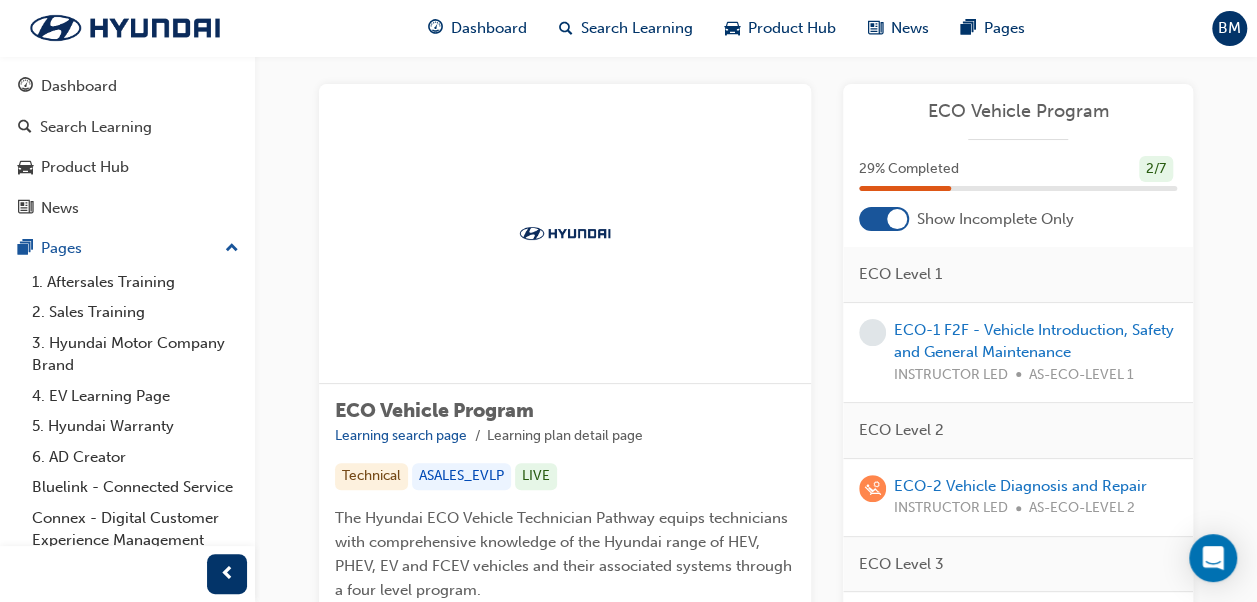 scroll, scrollTop: 0, scrollLeft: 0, axis: both 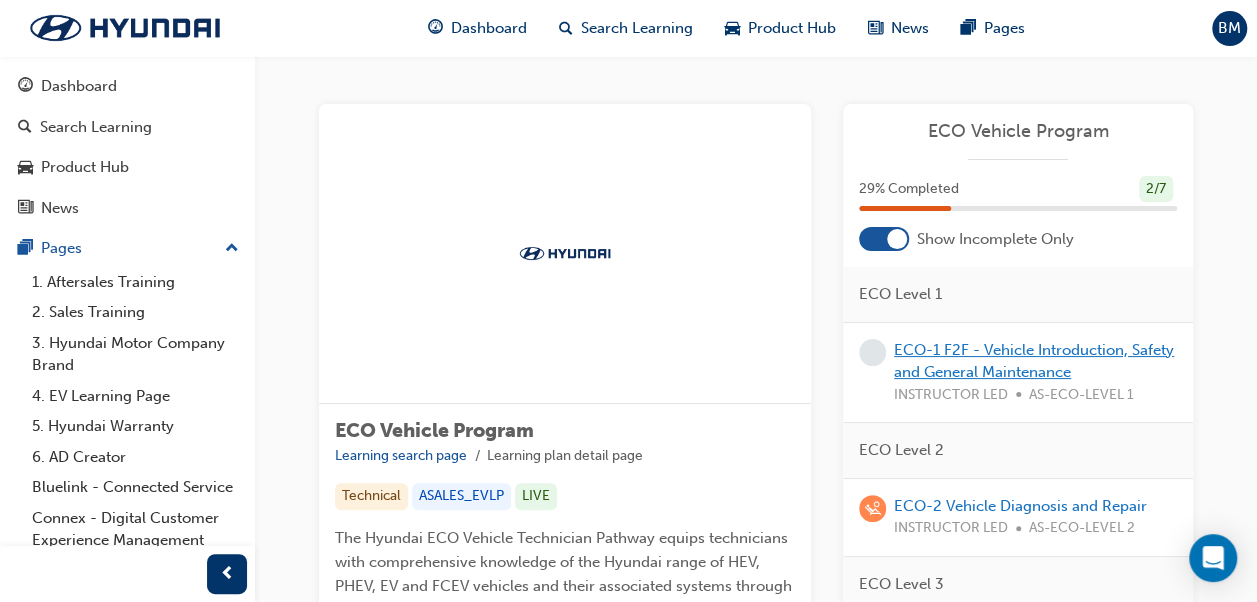 click on "ECO-1 F2F - Vehicle Introduction, Safety and General Maintenance" at bounding box center [1034, 361] 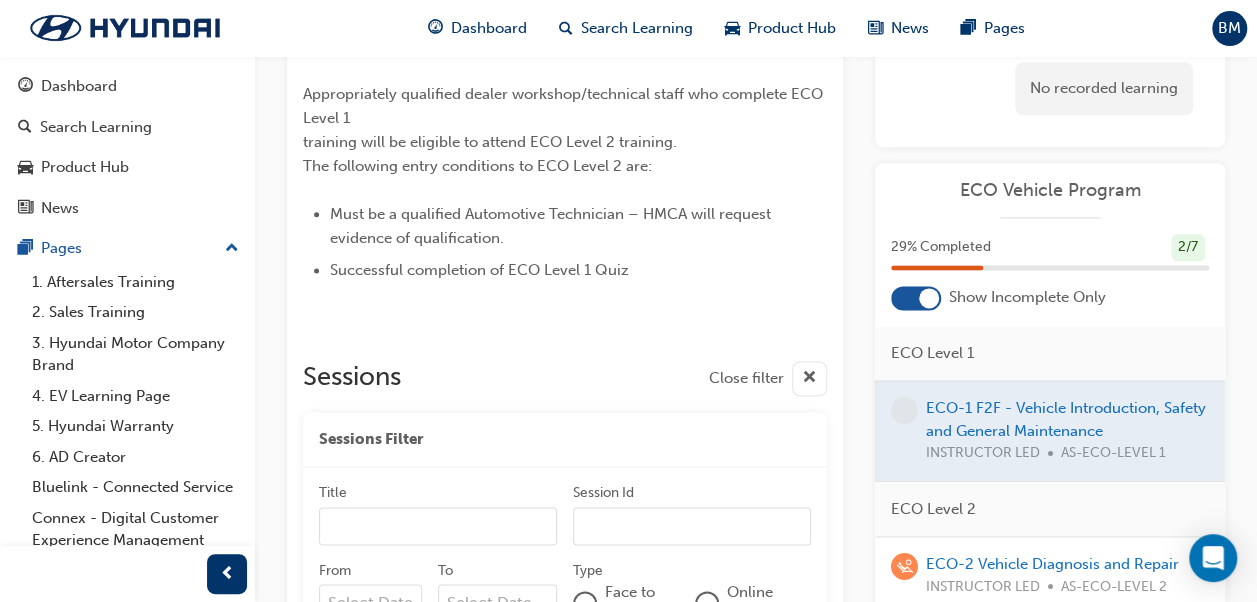 scroll, scrollTop: 1096, scrollLeft: 0, axis: vertical 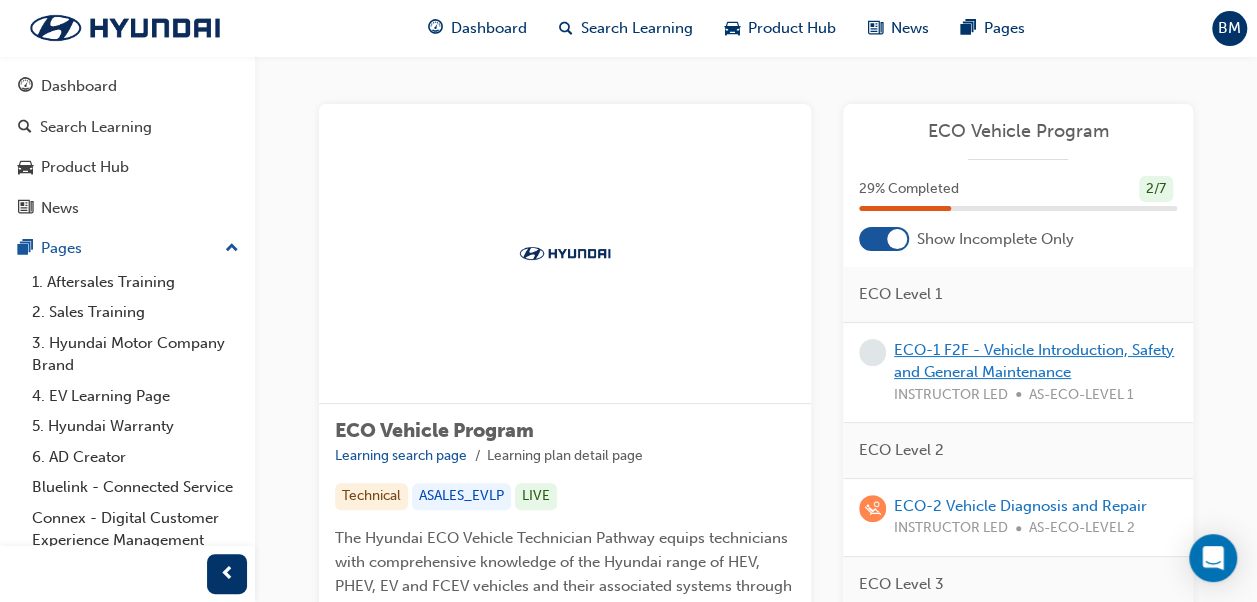 click on "ECO-1 F2F - Vehicle Introduction, Safety and General Maintenance" at bounding box center (1034, 361) 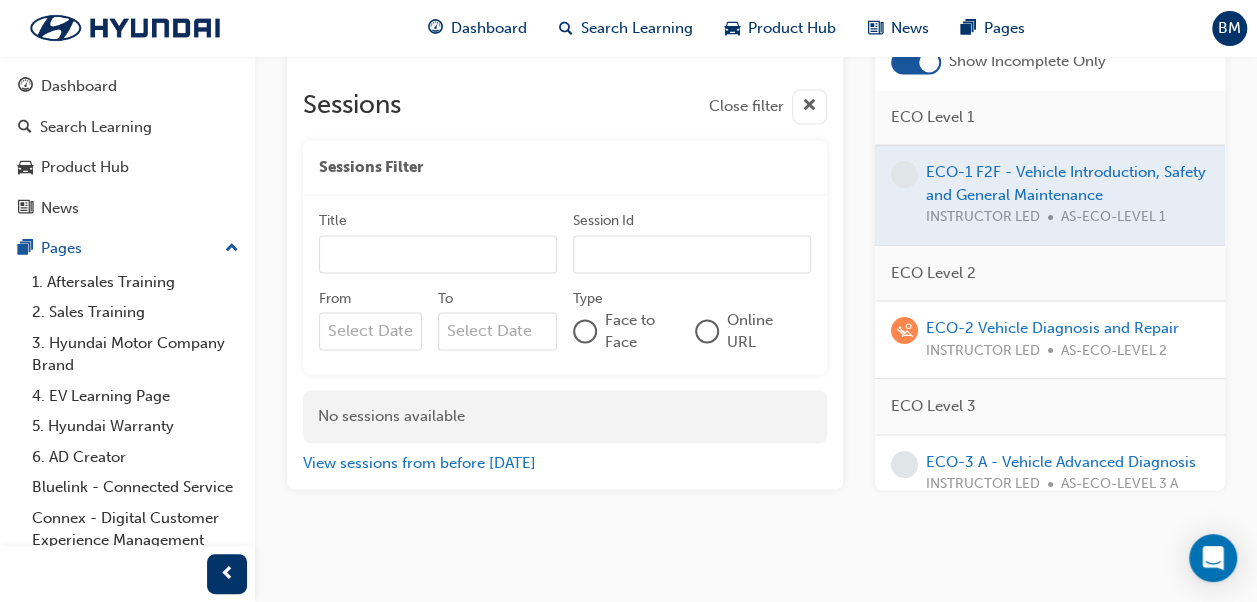 scroll, scrollTop: 1449, scrollLeft: 0, axis: vertical 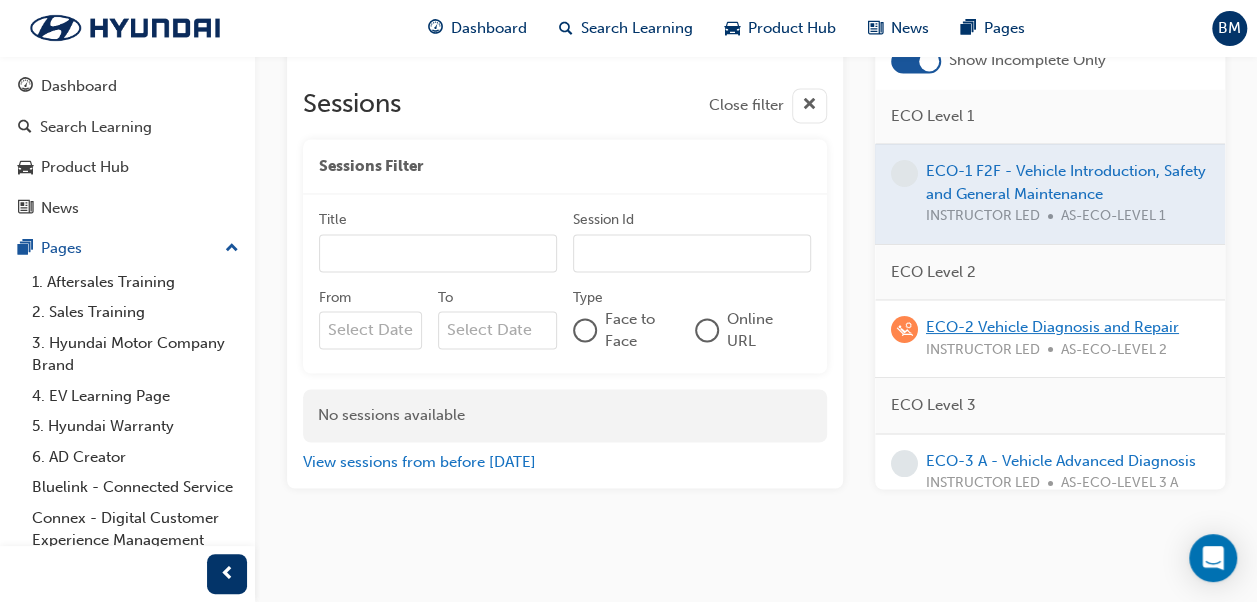 click on "ECO-2 Vehicle Diagnosis and Repair" at bounding box center [1052, 327] 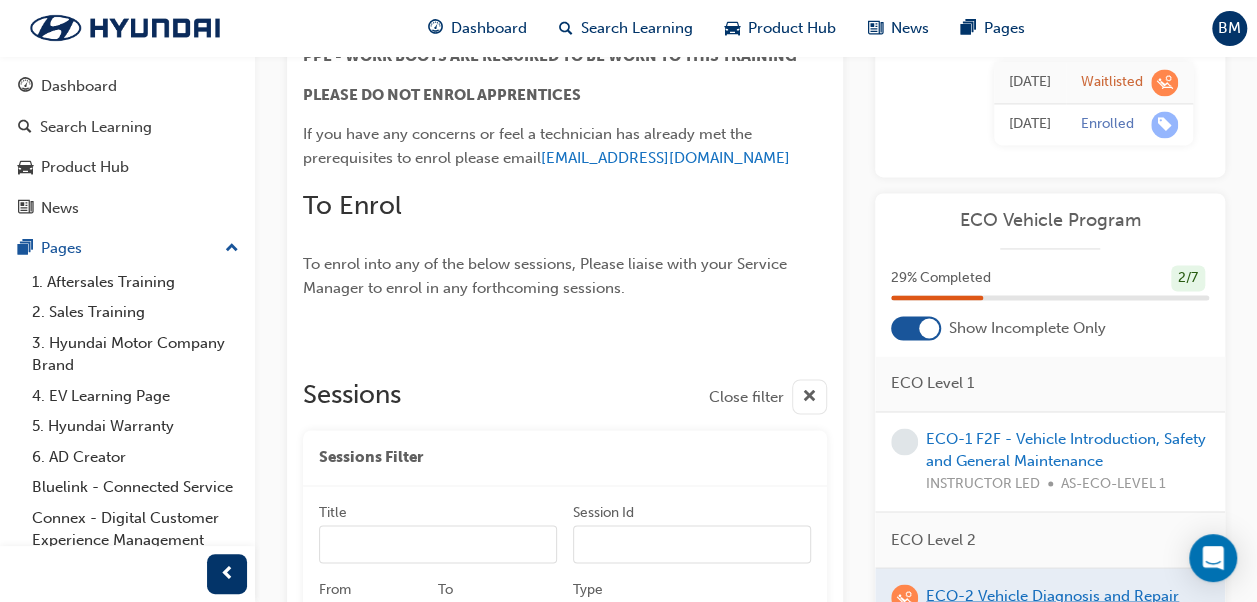 scroll, scrollTop: 1410, scrollLeft: 0, axis: vertical 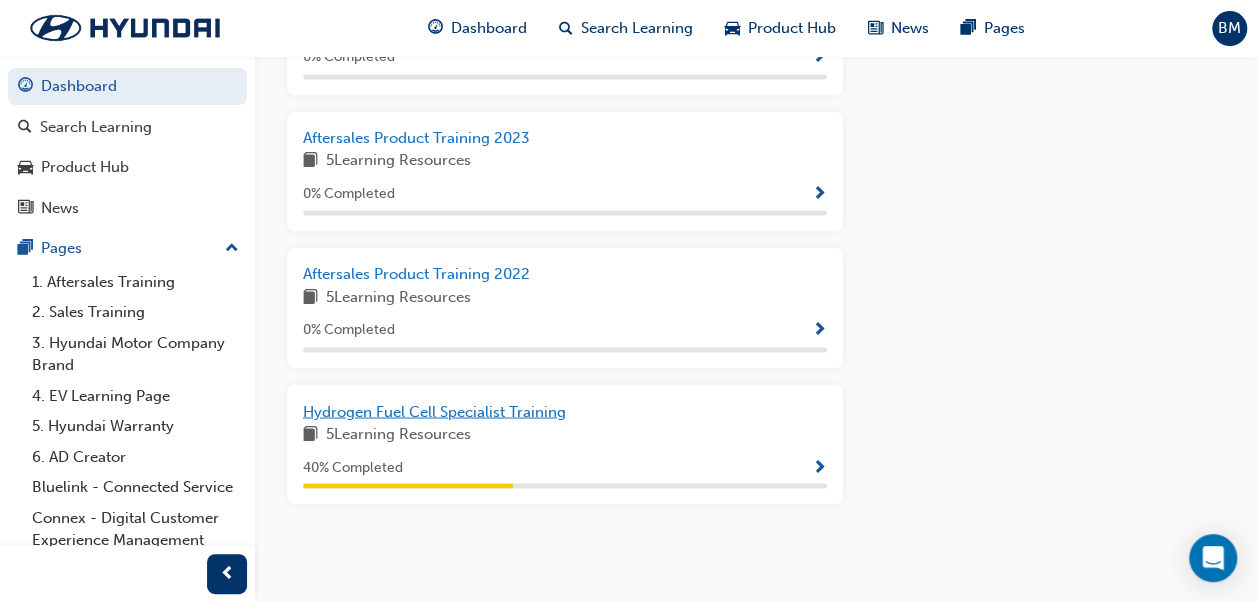 click on "Hydrogen Fuel Cell Specialist Training" at bounding box center (565, 411) 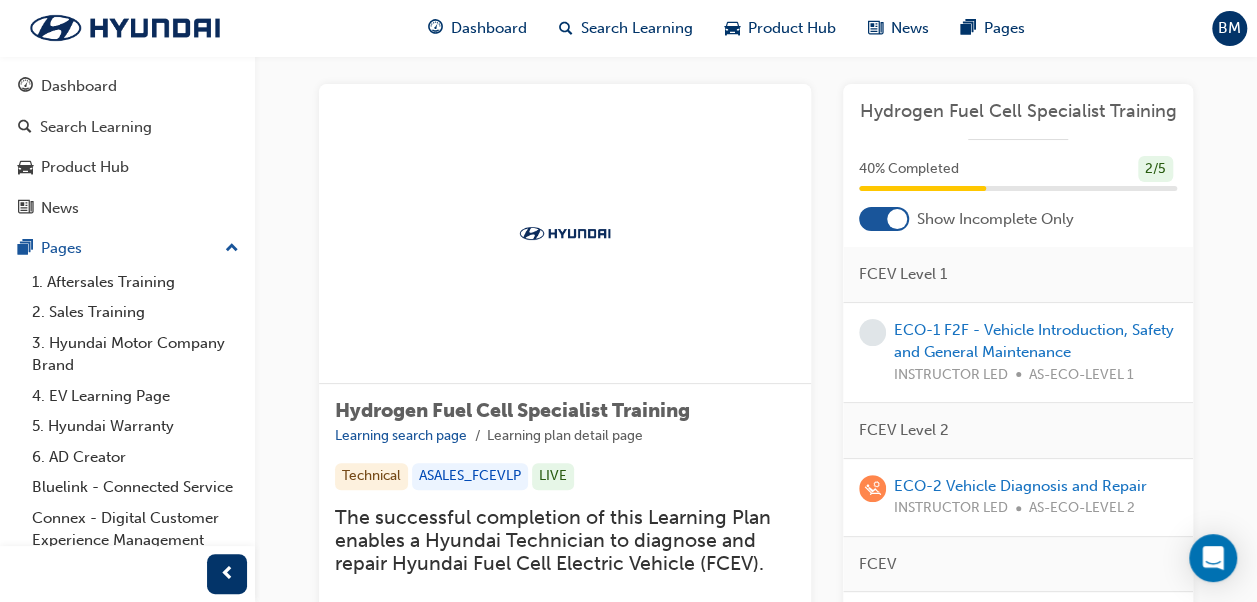 scroll, scrollTop: 0, scrollLeft: 0, axis: both 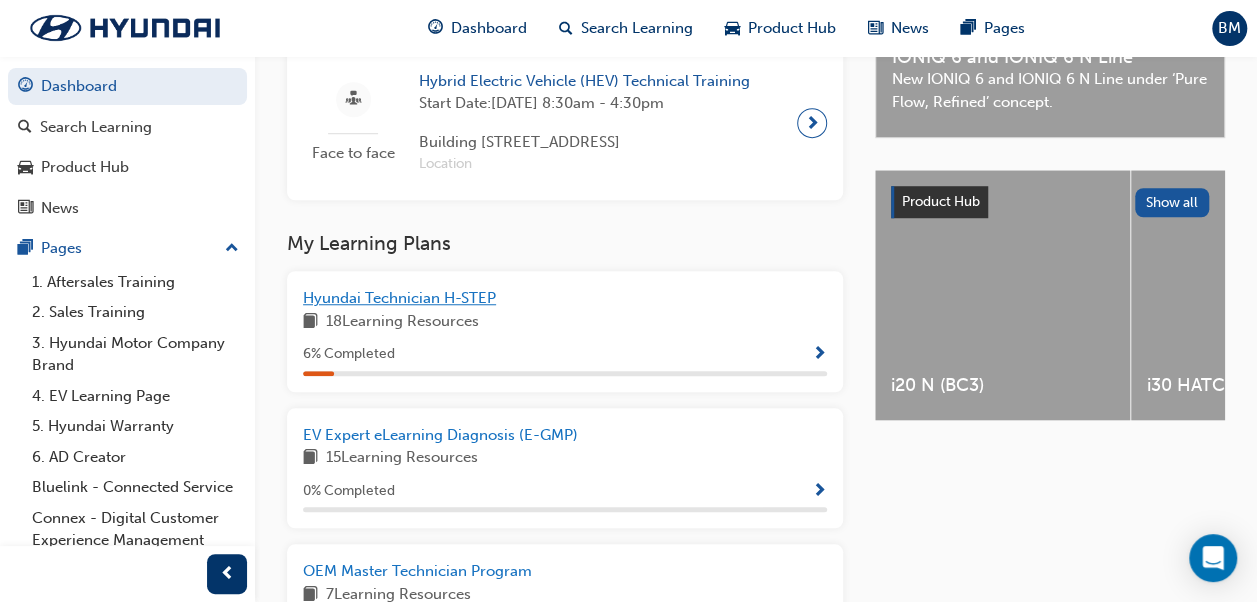 click on "Hyundai Technician H-STEP" at bounding box center (399, 298) 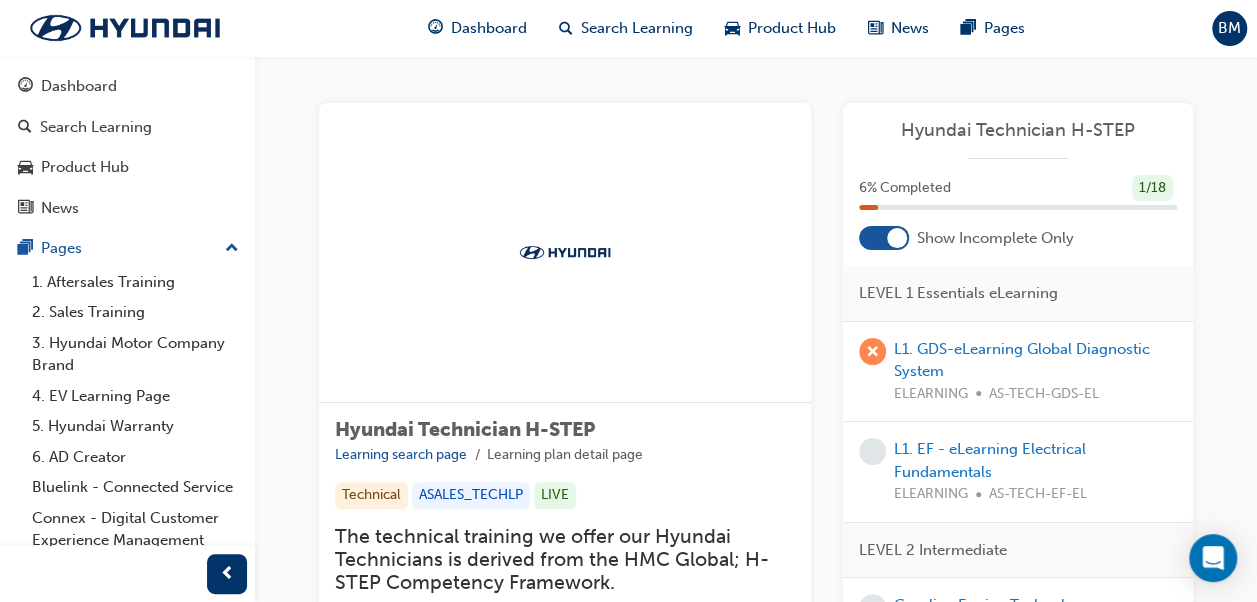 scroll, scrollTop: 0, scrollLeft: 0, axis: both 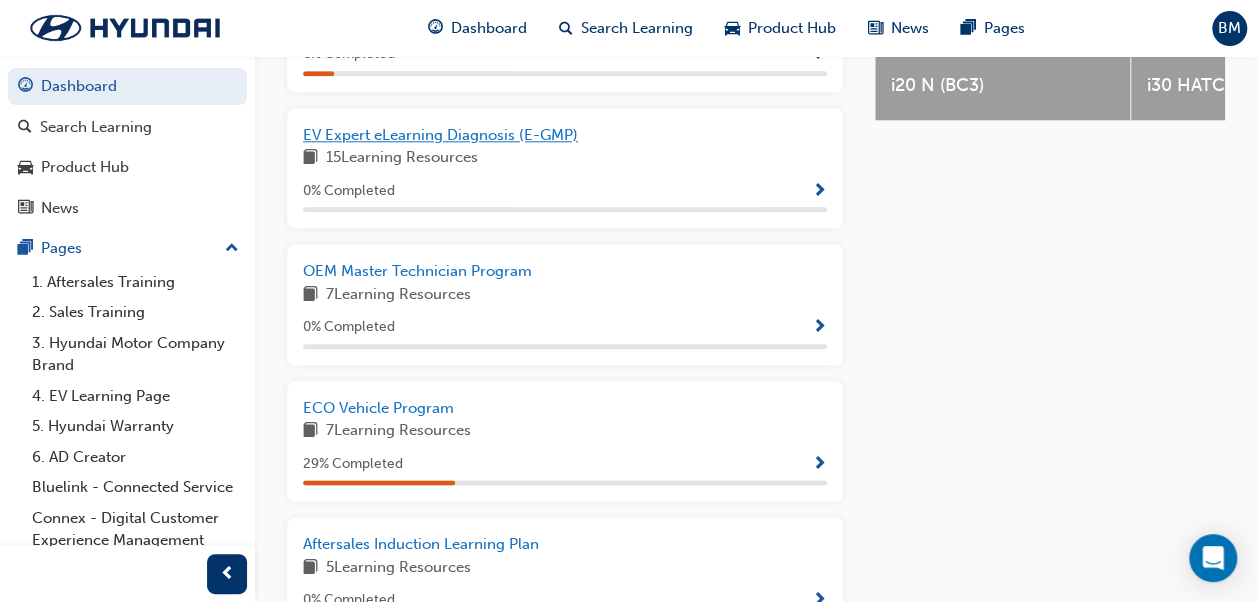 click on "EV Expert eLearning Diagnosis (E-GMP)" at bounding box center (440, 135) 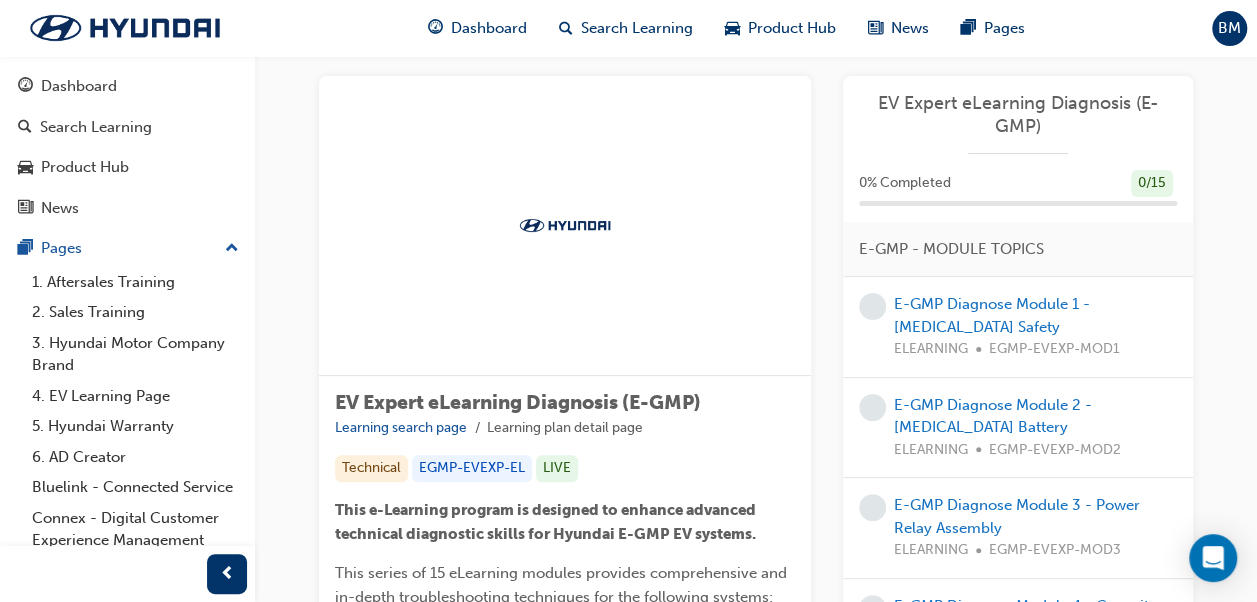 scroll, scrollTop: 0, scrollLeft: 0, axis: both 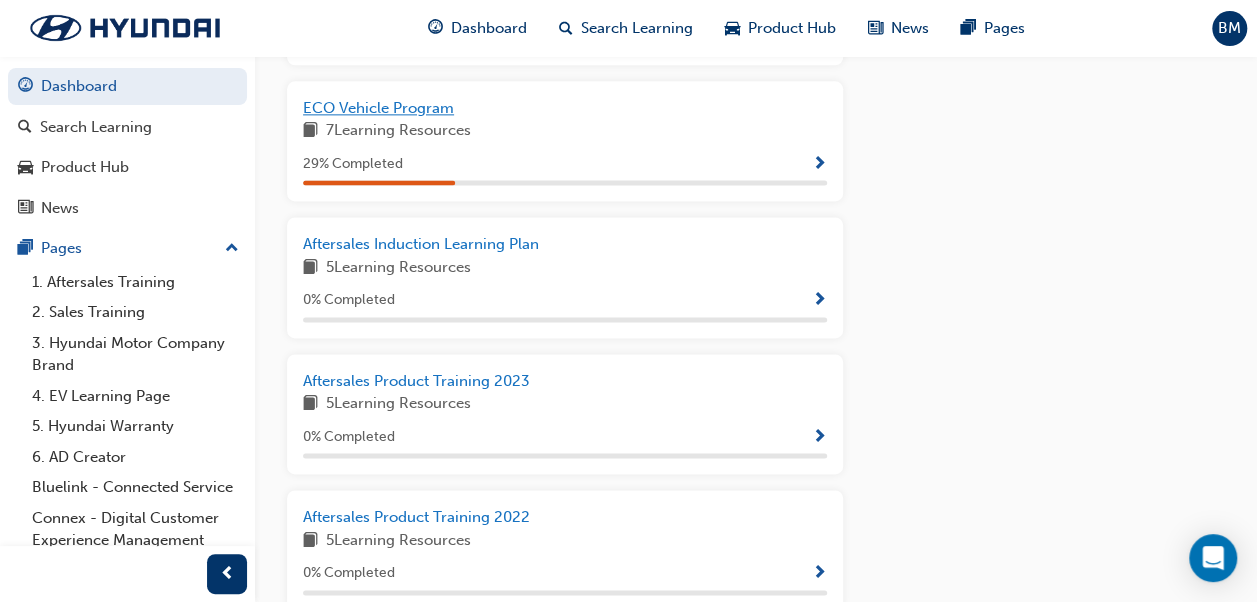 click on "ECO Vehicle Program" at bounding box center [378, 108] 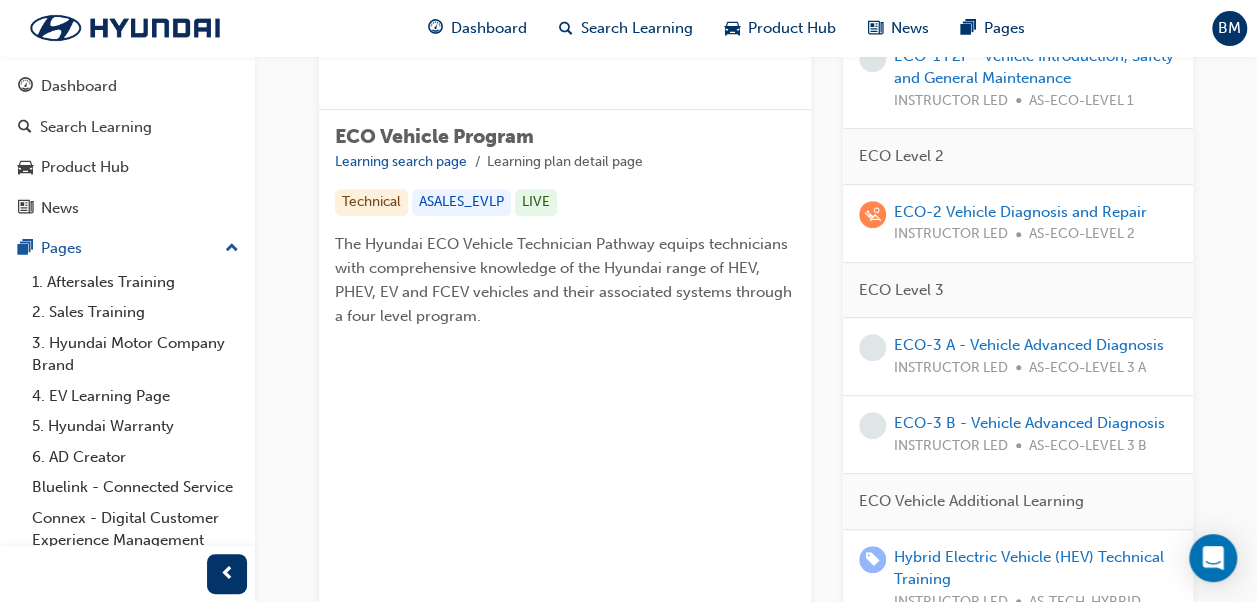 scroll, scrollTop: 264, scrollLeft: 0, axis: vertical 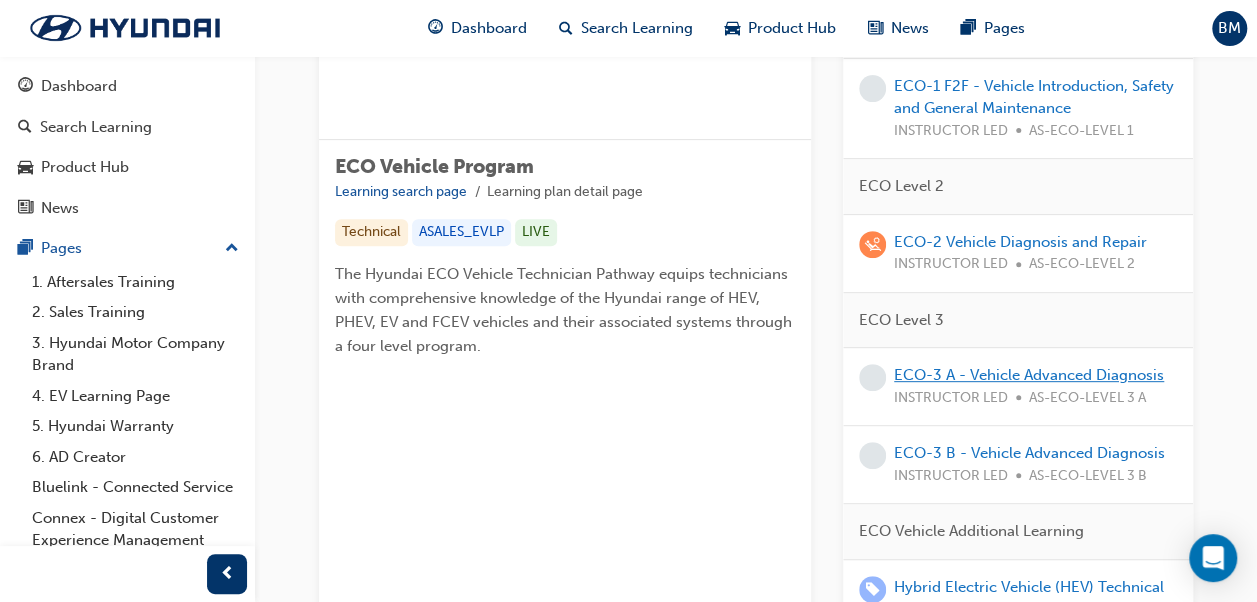 click on "ECO-3 A - Vehicle Advanced Diagnosis" at bounding box center (1029, 375) 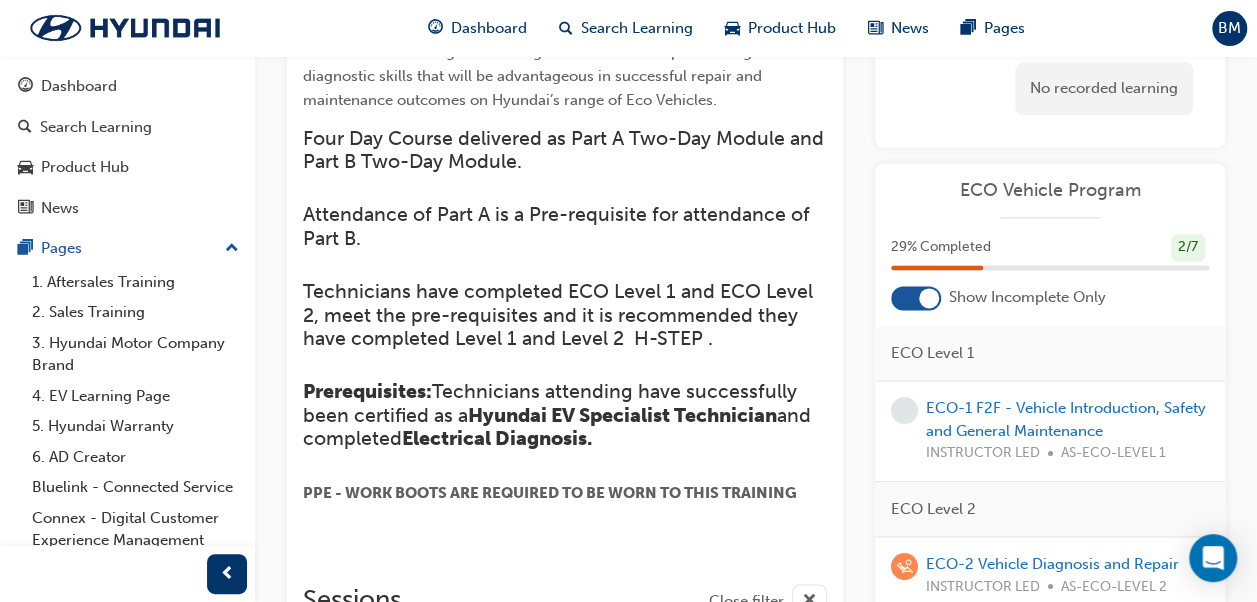 scroll, scrollTop: 1270, scrollLeft: 0, axis: vertical 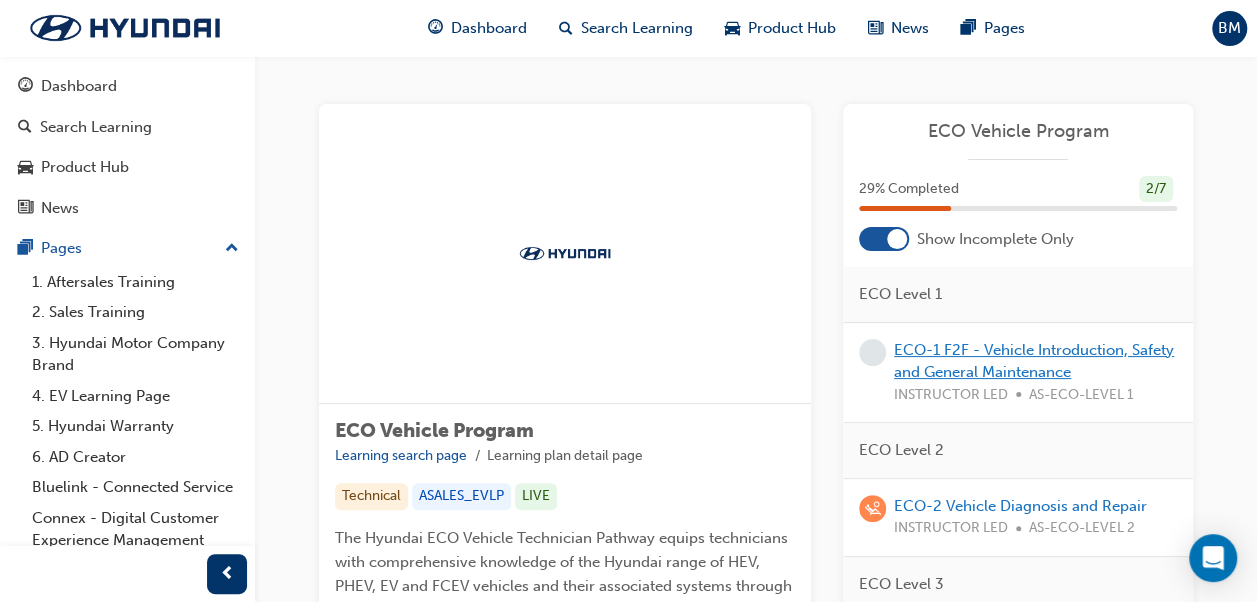 click on "ECO-1 F2F - Vehicle Introduction, Safety and General Maintenance" at bounding box center (1034, 361) 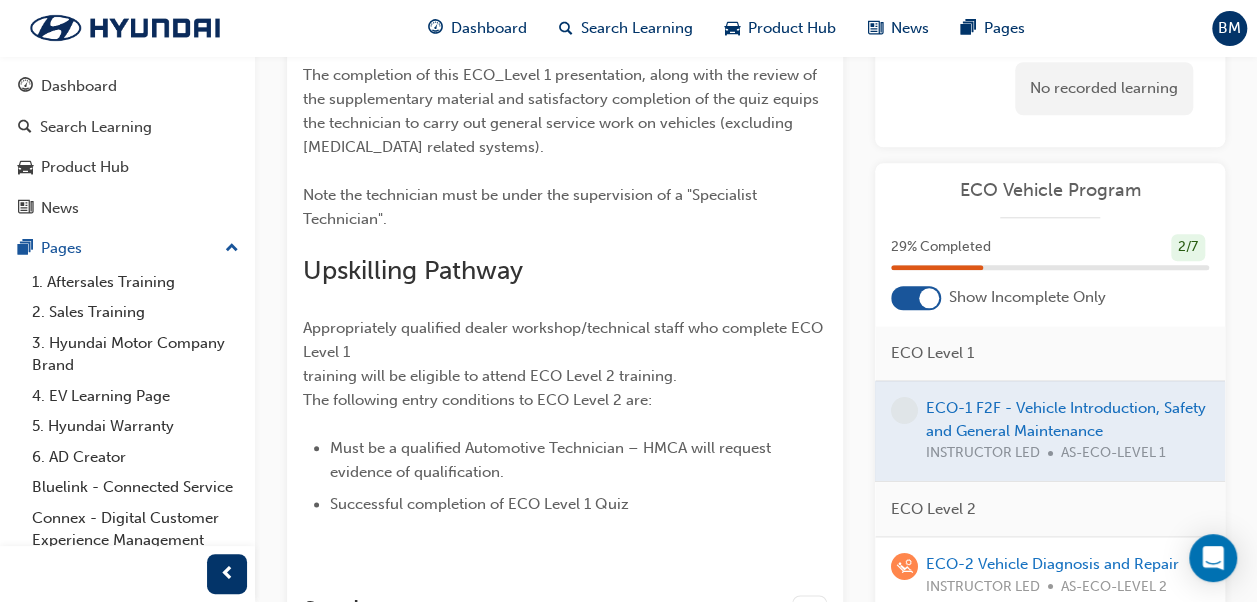 scroll, scrollTop: 849, scrollLeft: 0, axis: vertical 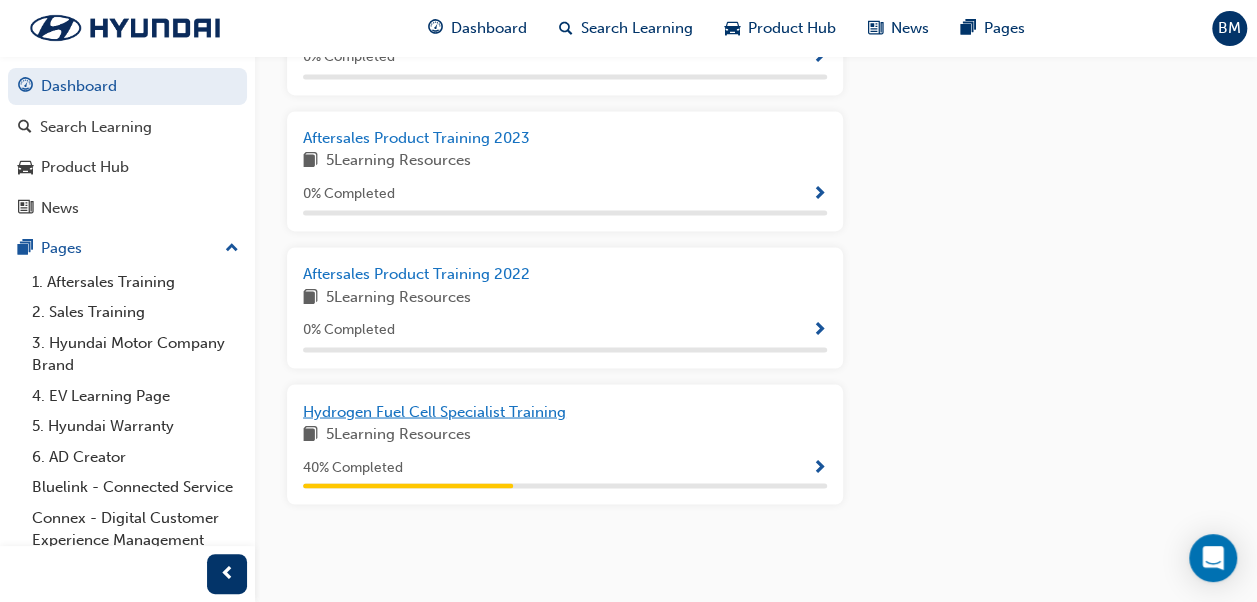click on "Hydrogen Fuel Cell Specialist Training" at bounding box center (434, 411) 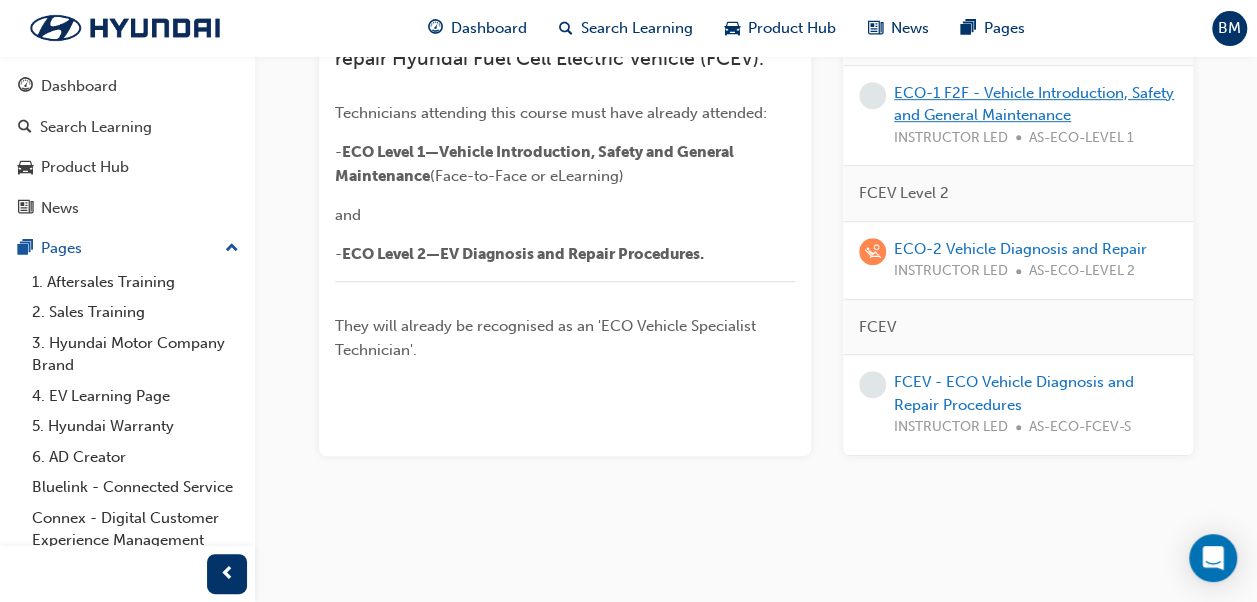 scroll, scrollTop: 409, scrollLeft: 0, axis: vertical 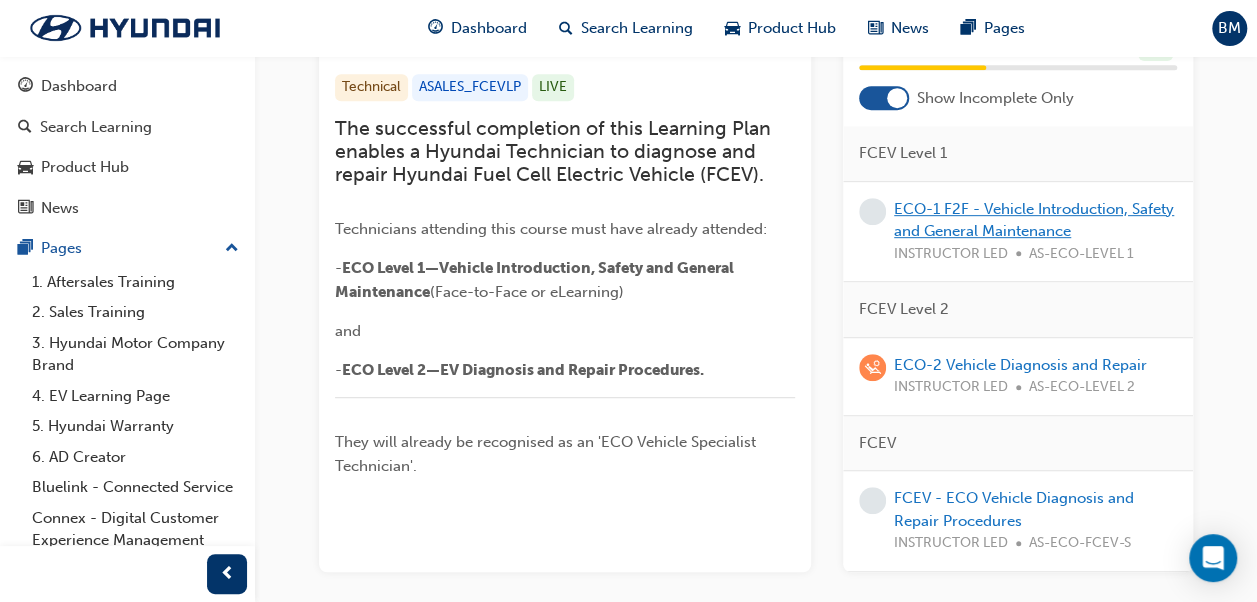 click on "ECO-1 F2F - Vehicle Introduction, Safety and General Maintenance" at bounding box center (1034, 220) 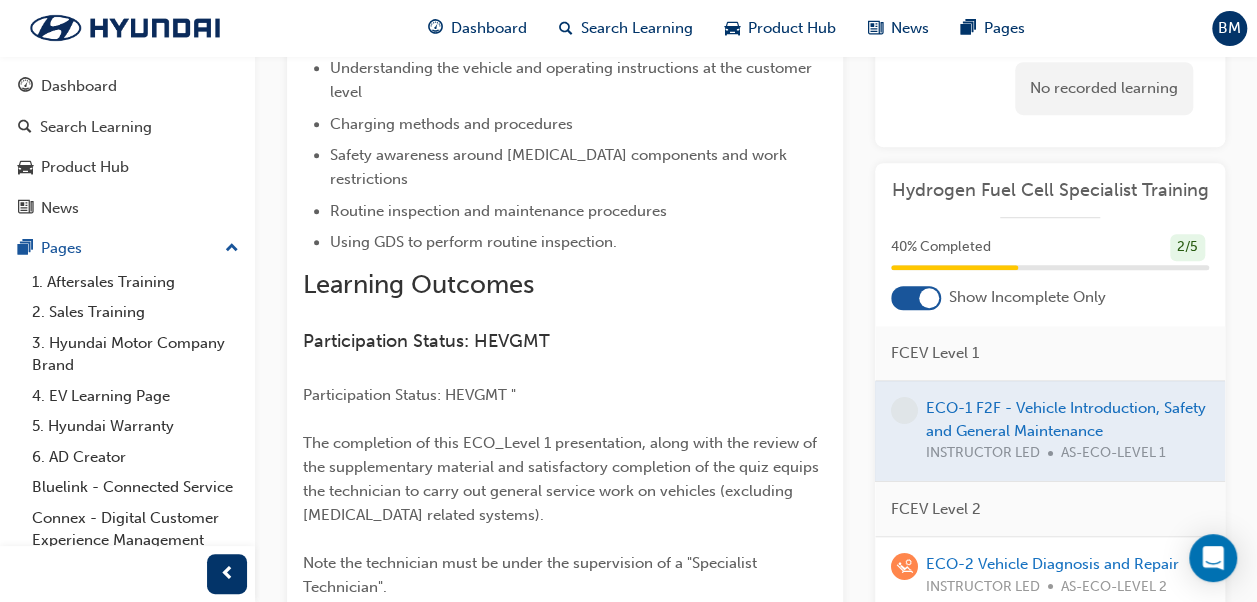 scroll, scrollTop: 549, scrollLeft: 0, axis: vertical 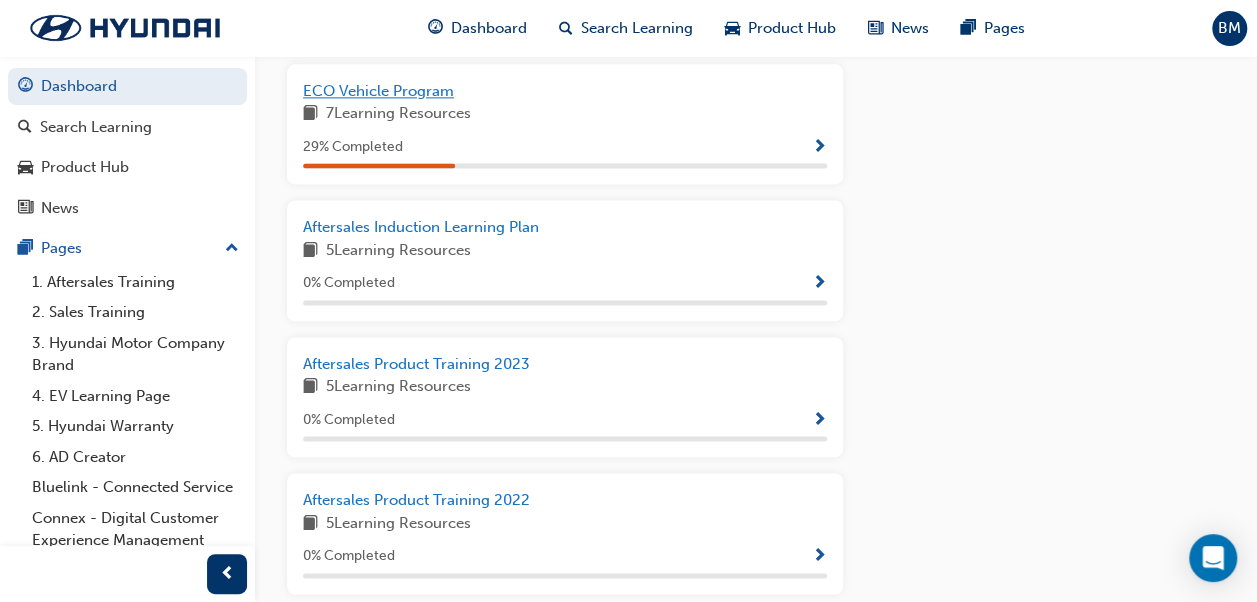 click on "ECO Vehicle Program" at bounding box center (565, 91) 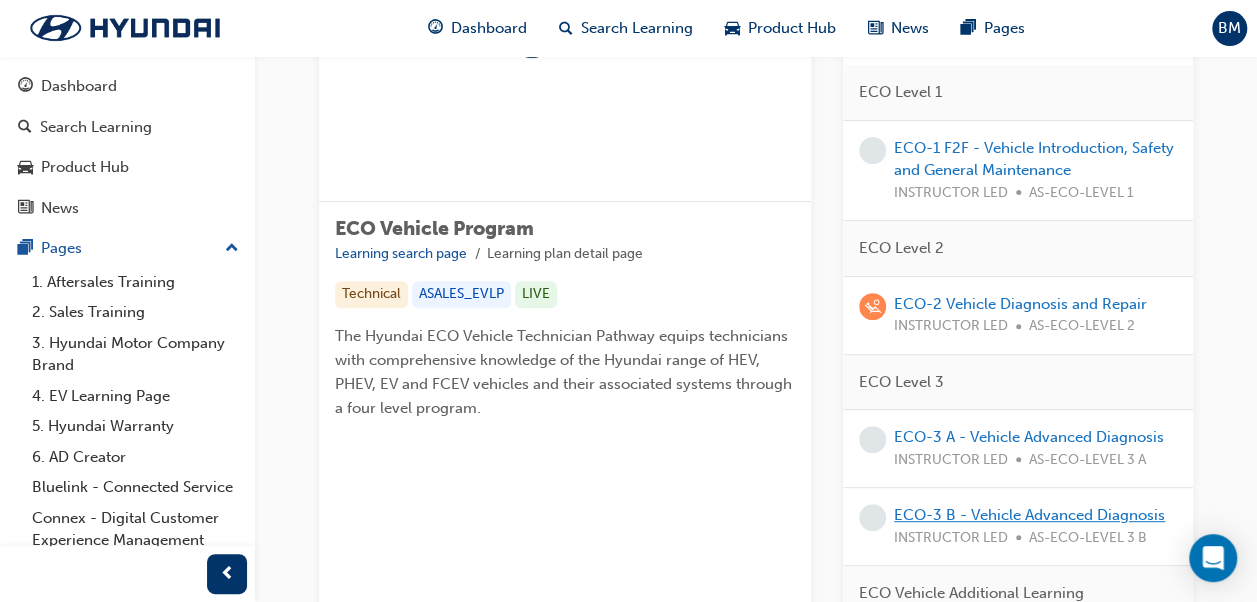 scroll, scrollTop: 164, scrollLeft: 0, axis: vertical 